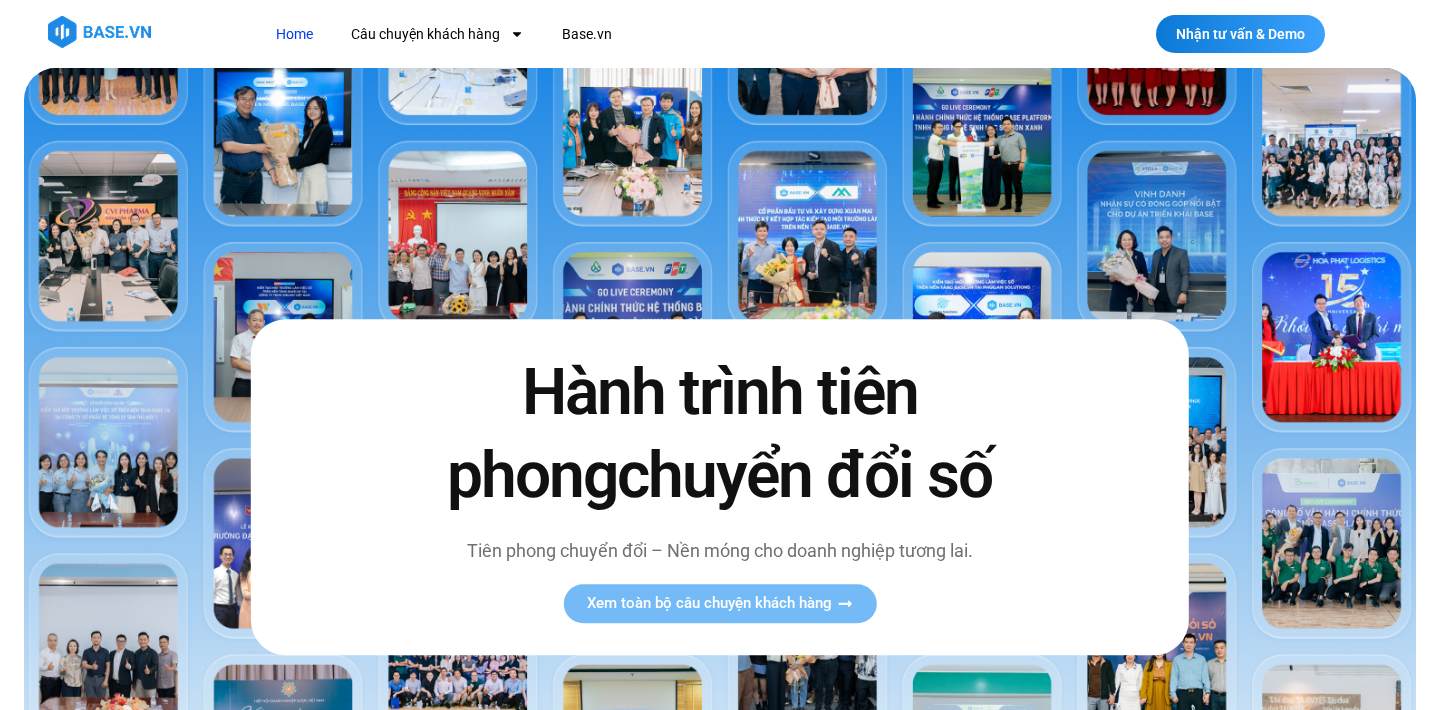 scroll, scrollTop: 401, scrollLeft: 0, axis: vertical 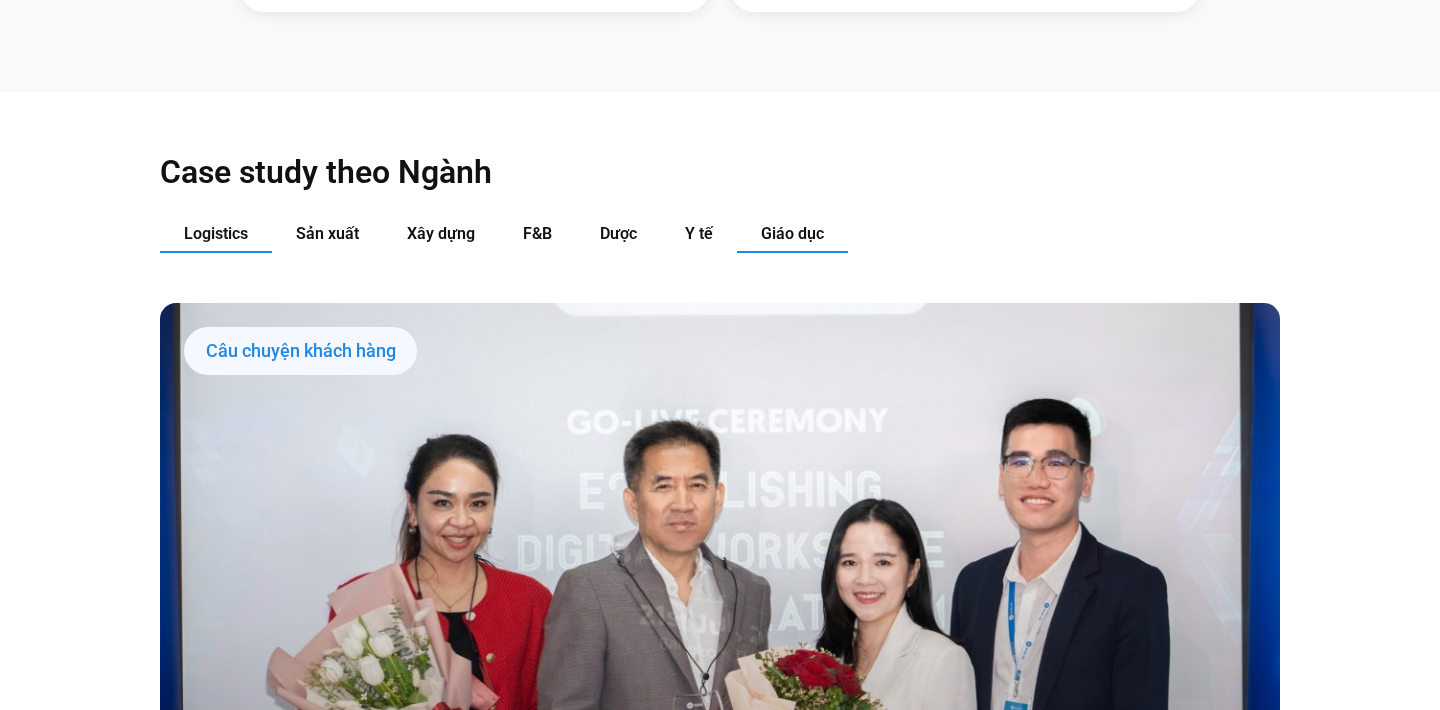 click on "Giáo dục" at bounding box center [792, 234] 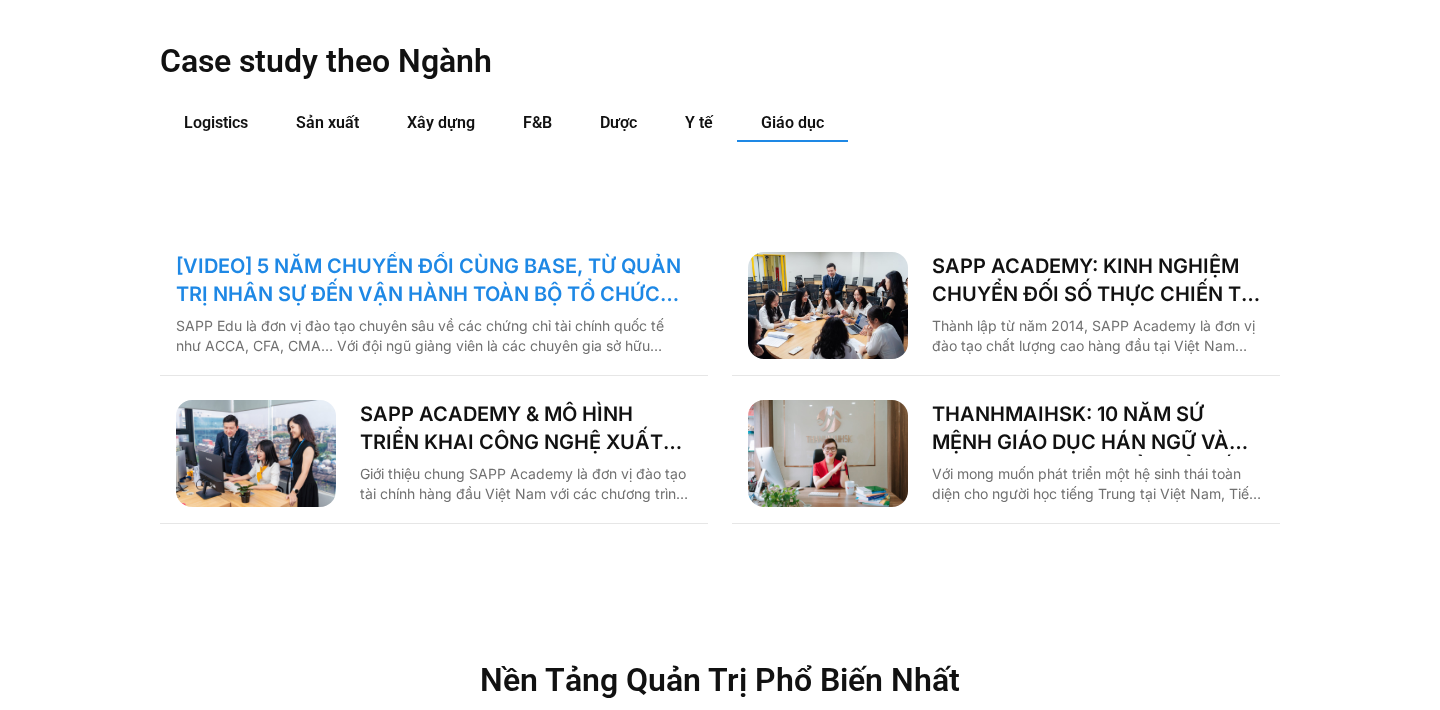 scroll, scrollTop: 2101, scrollLeft: 0, axis: vertical 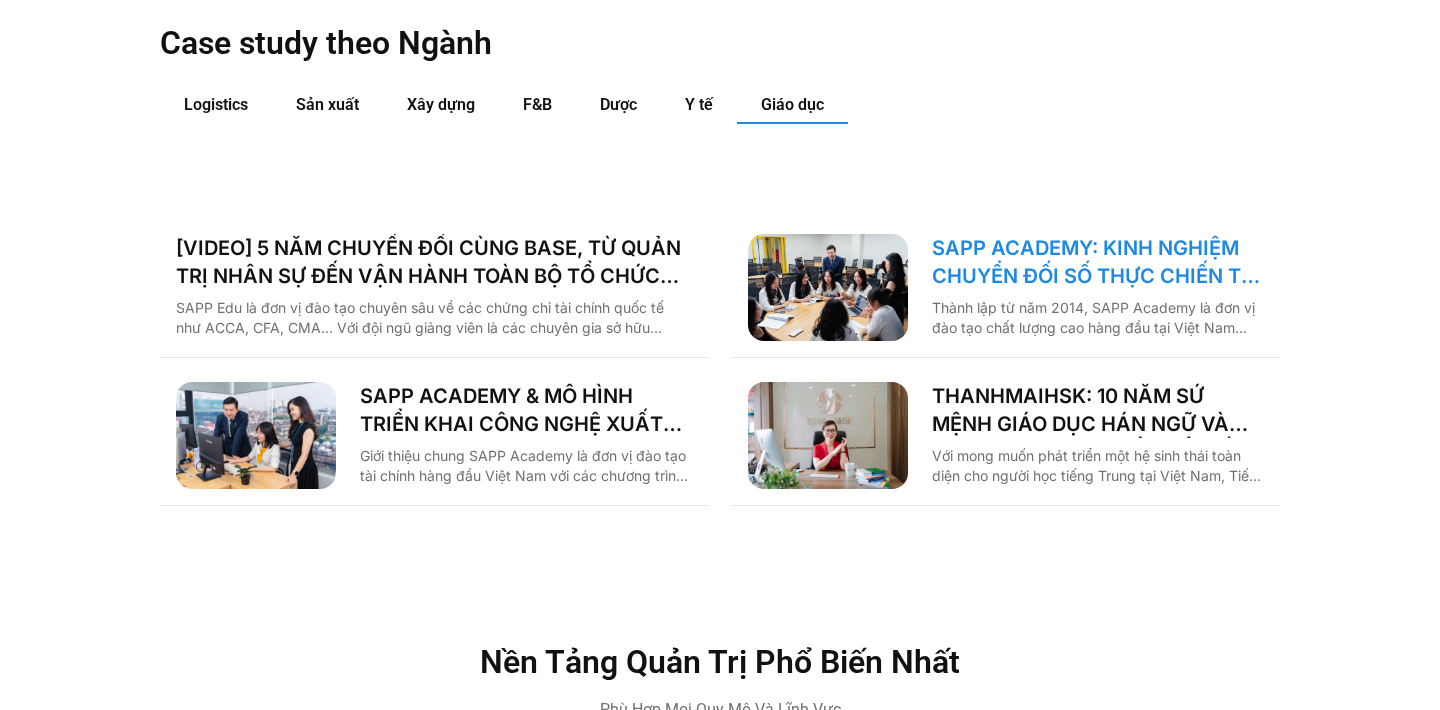 click on "SAPP ACADEMY: KINH NGHIỆM CHUYỂN ĐỐI SỐ THỰC CHIẾN TỪ TƯ DUY QUẢN TRỊ VỮNG" at bounding box center [1098, 262] 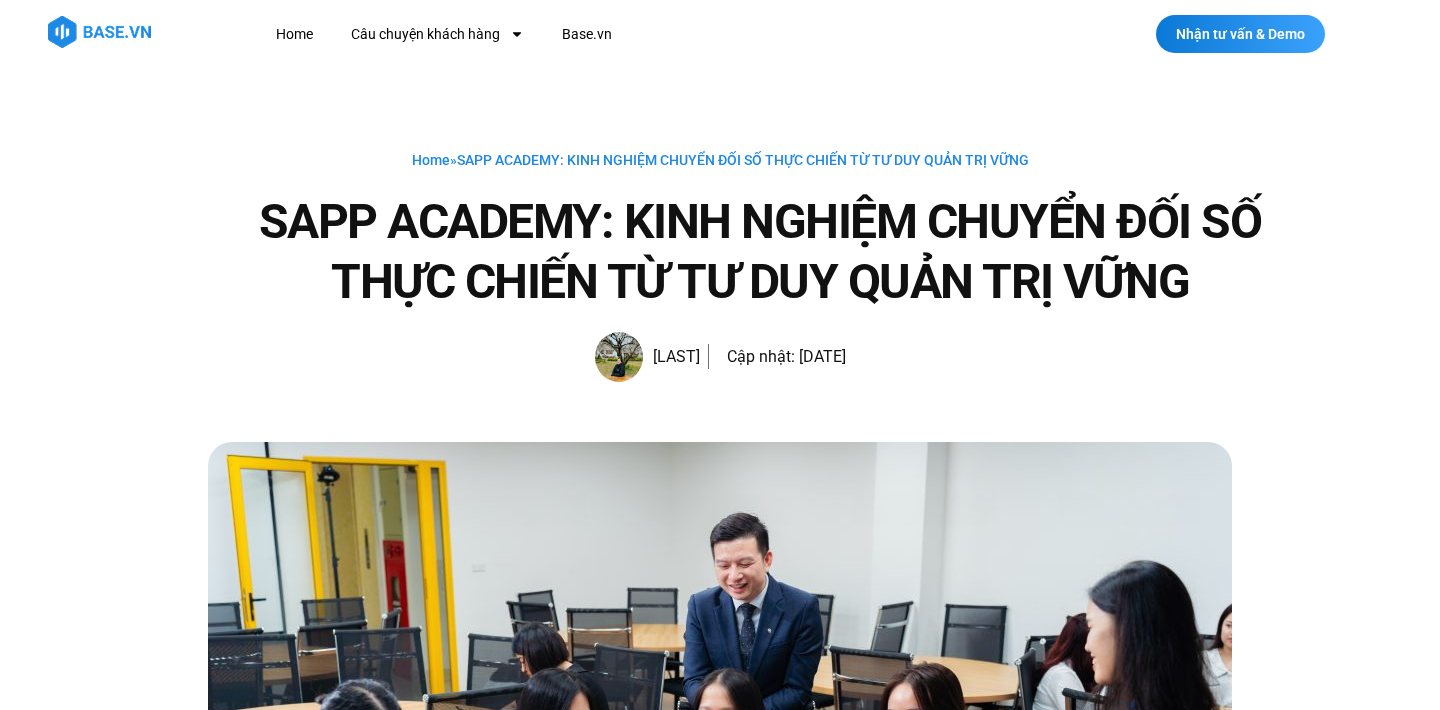 scroll, scrollTop: 887, scrollLeft: 0, axis: vertical 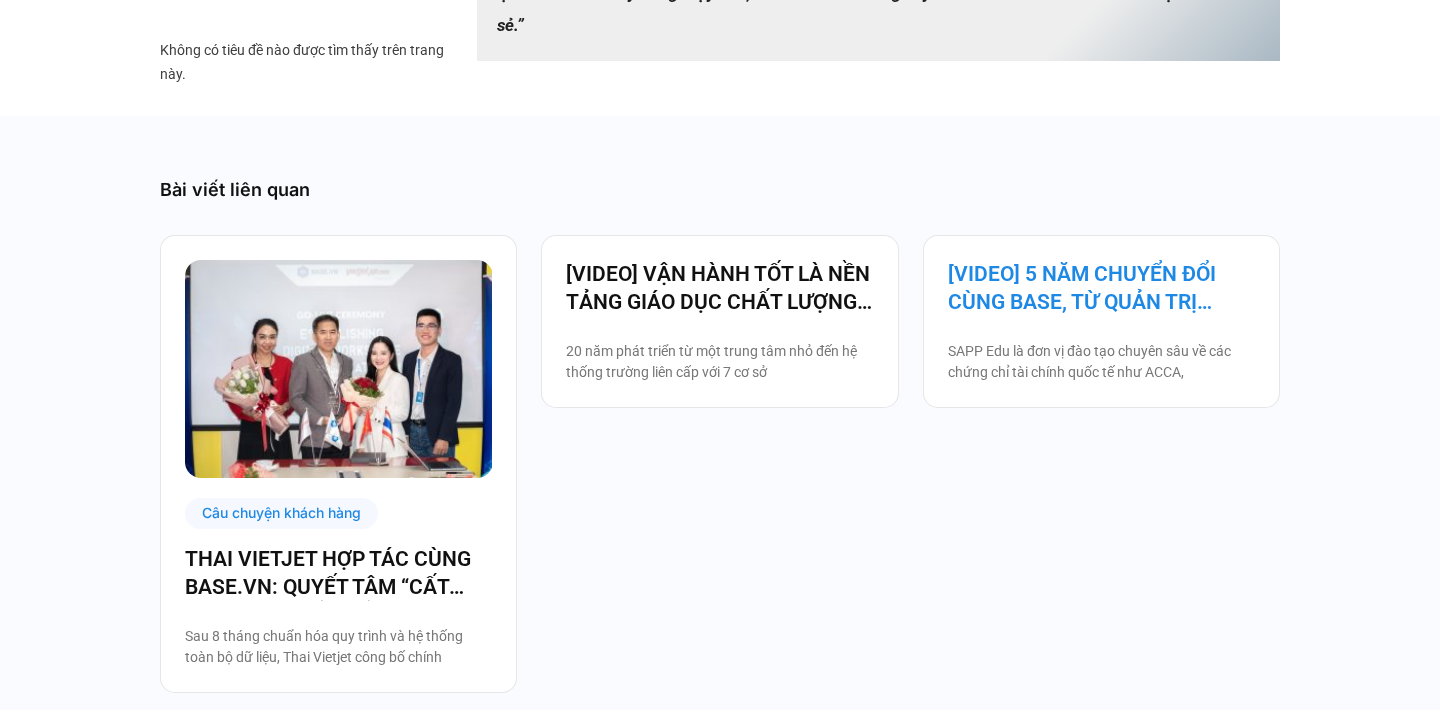 click on "[VIDEO] 5 NĂM CHUYỂN ĐỔI CÙNG BASE, TỪ QUẢN TRỊ NHÂN SỰ ĐẾN VẬN HÀNH TOÀN BỘ TỔ CHỨC TẠI SAPP" at bounding box center [1101, 288] 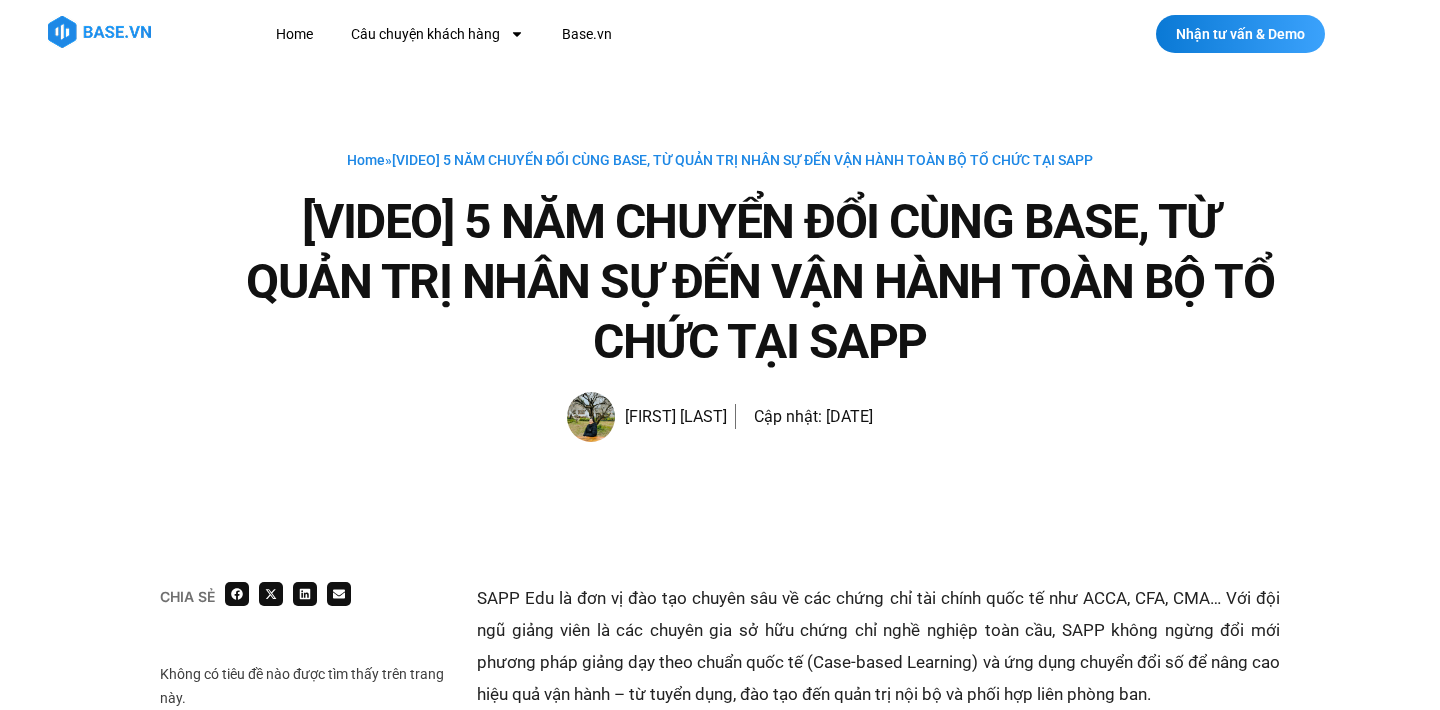 scroll, scrollTop: 0, scrollLeft: 0, axis: both 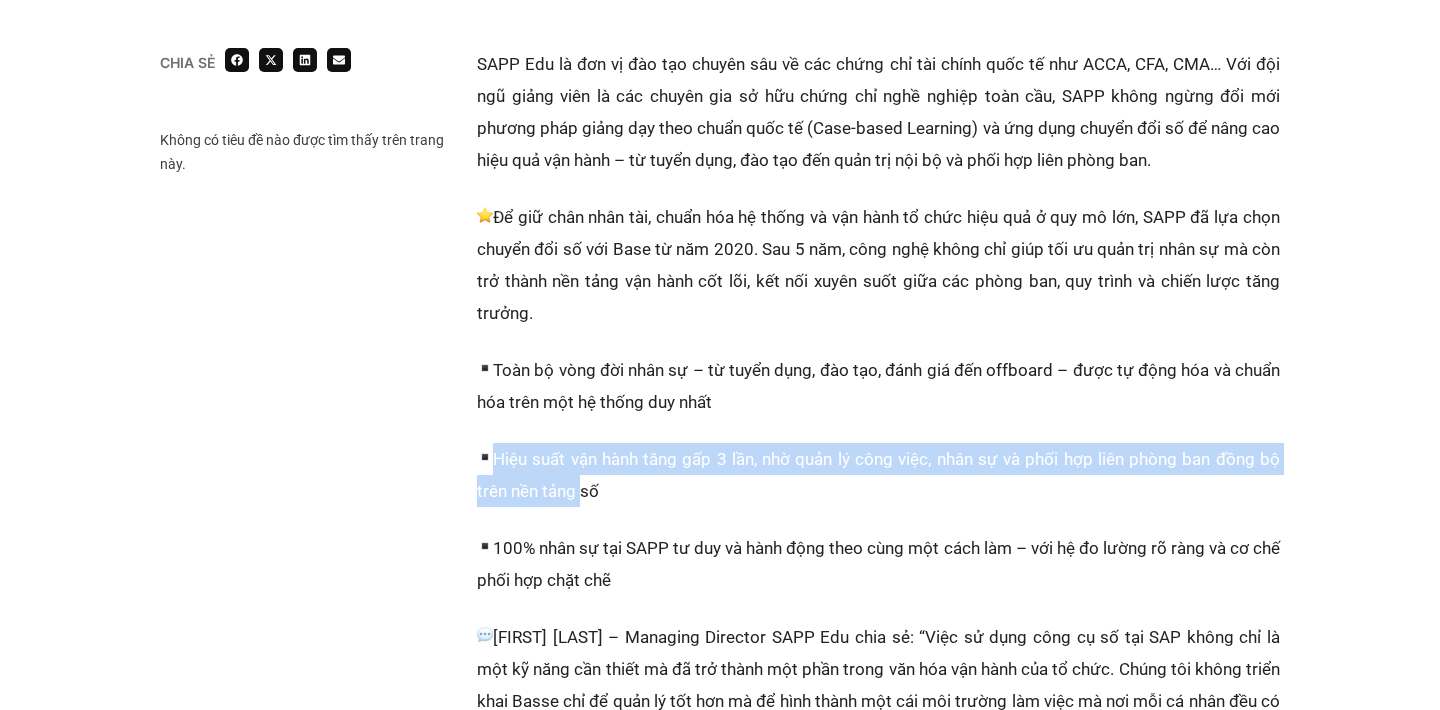 drag, startPoint x: 495, startPoint y: 456, endPoint x: 580, endPoint y: 487, distance: 90.47652 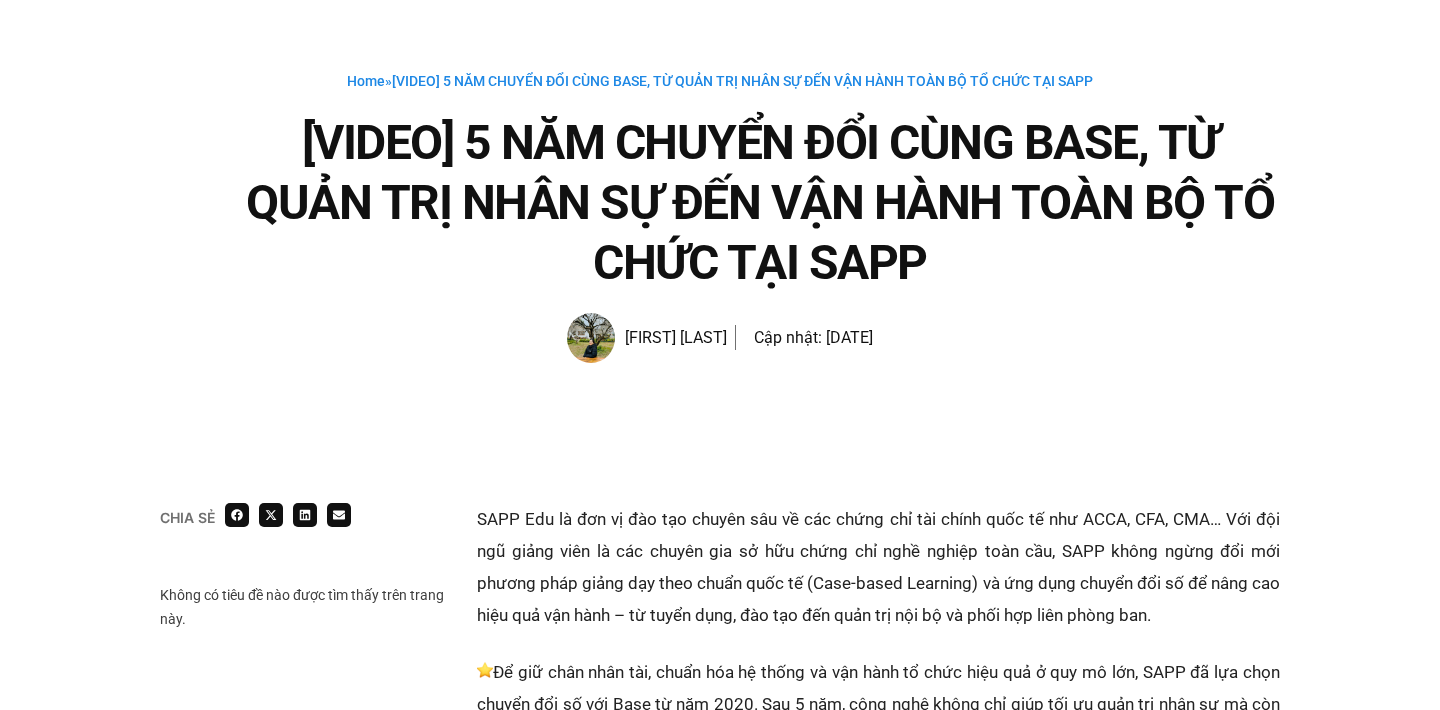 scroll, scrollTop: 0, scrollLeft: 0, axis: both 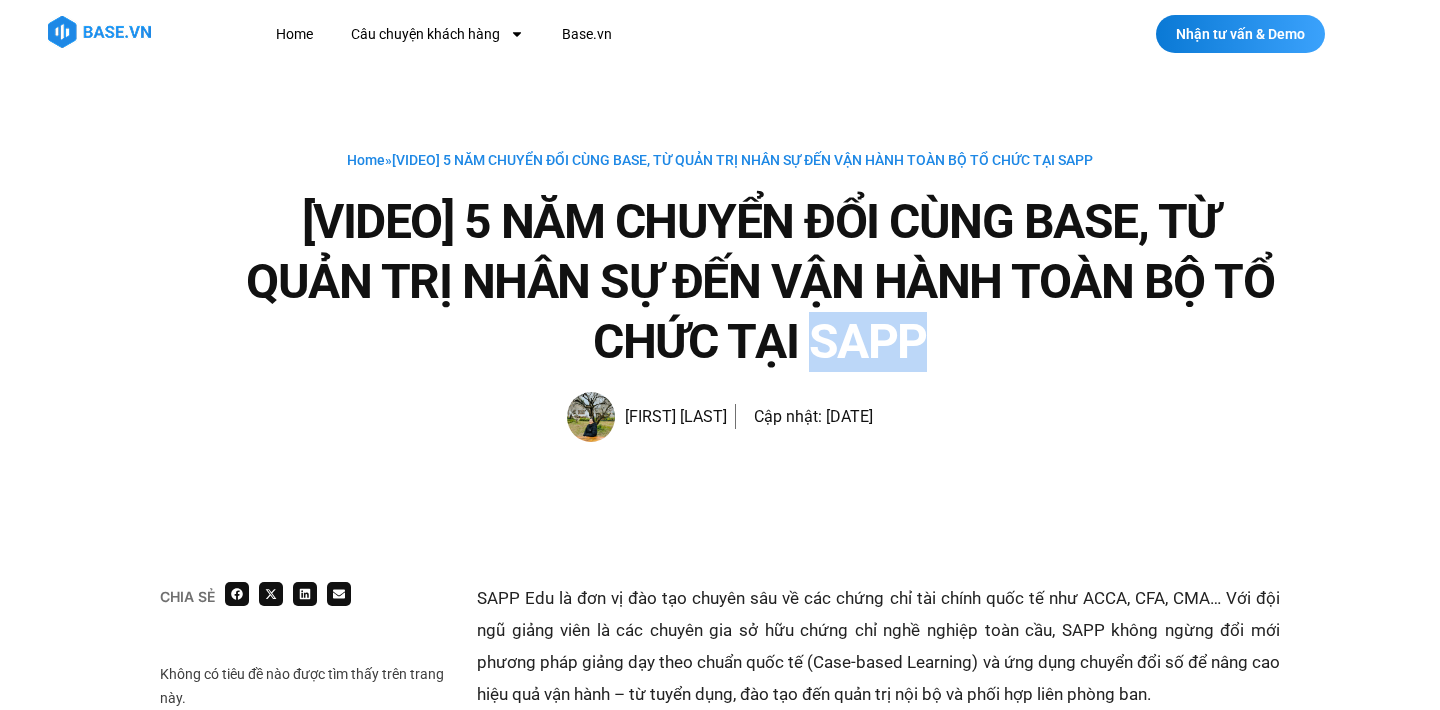 drag, startPoint x: 813, startPoint y: 342, endPoint x: 963, endPoint y: 348, distance: 150.11995 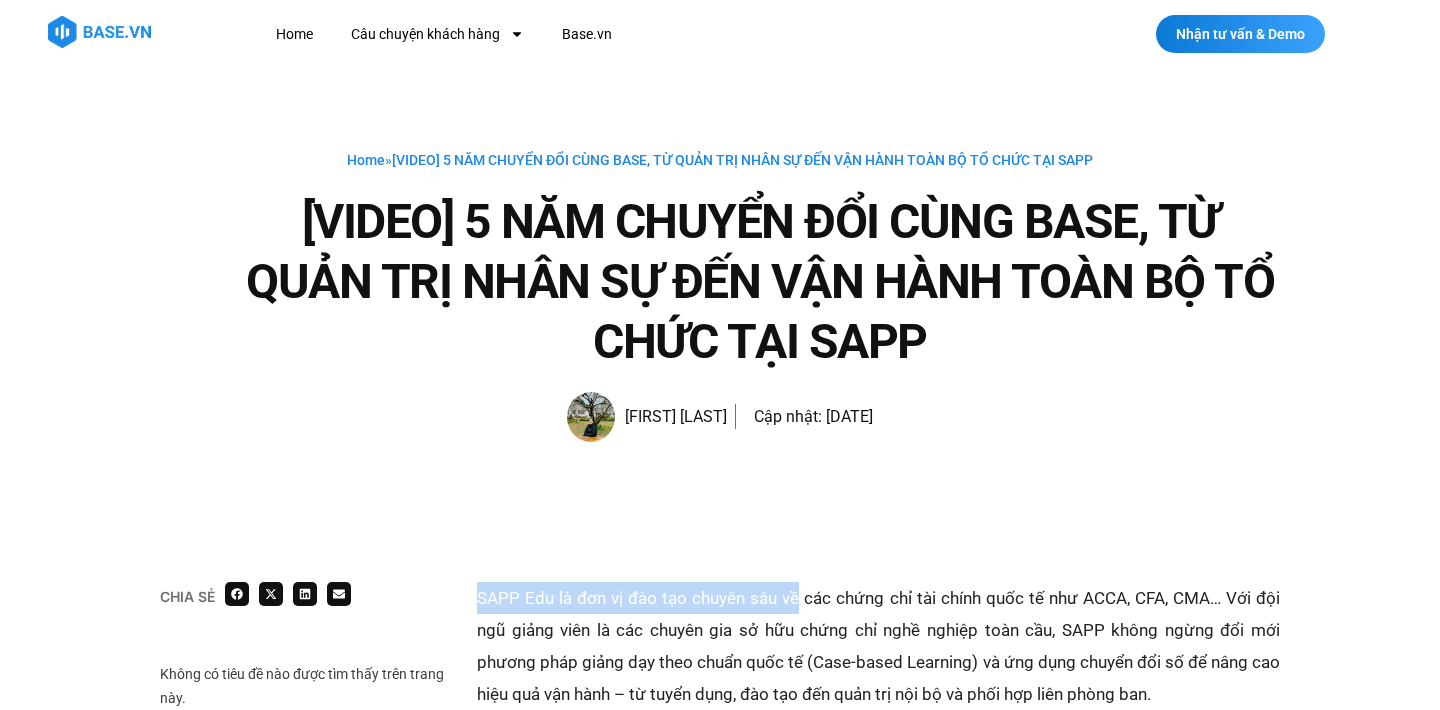 drag, startPoint x: 467, startPoint y: 593, endPoint x: 798, endPoint y: 599, distance: 331.05438 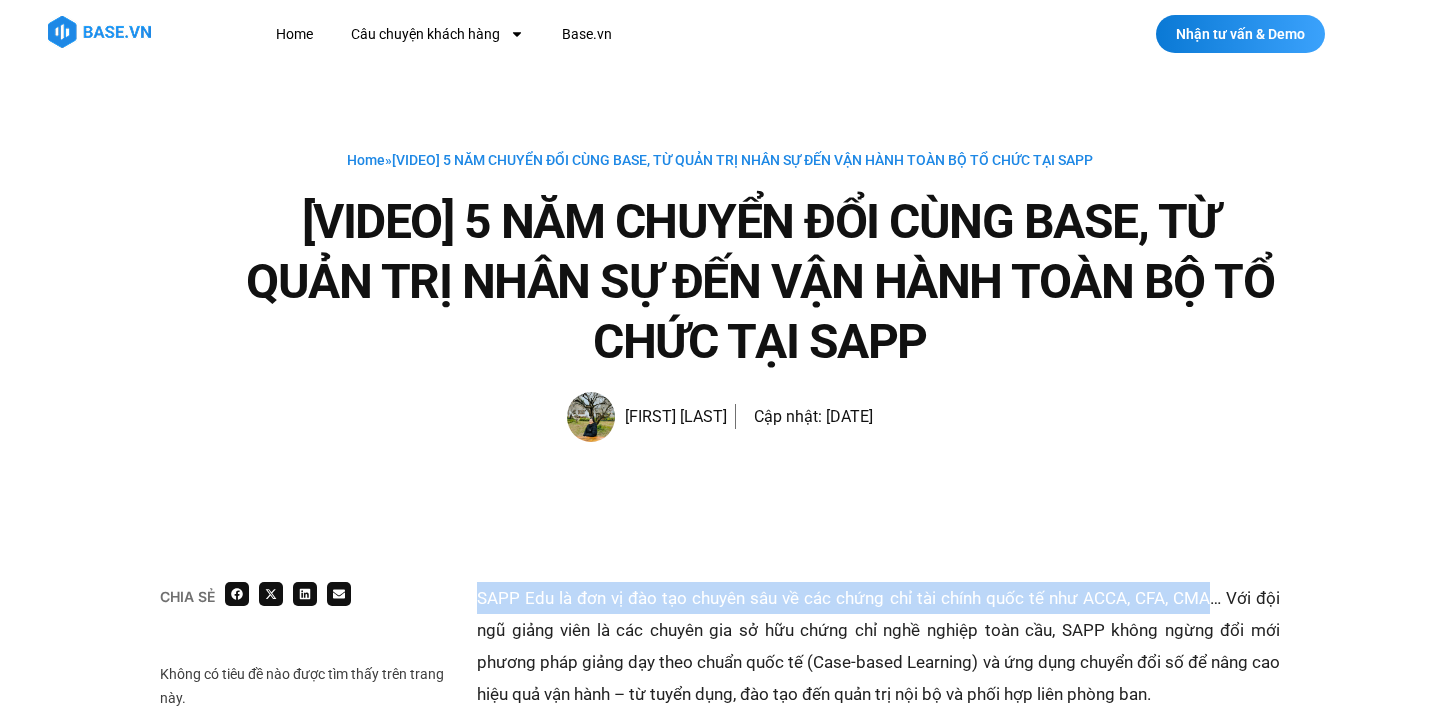 copy on "SAPP Edu là đơn vị đào tạo chuyên sâu về các chứng chỉ tài chính quốc tế như ACCA, CFA, CMA" 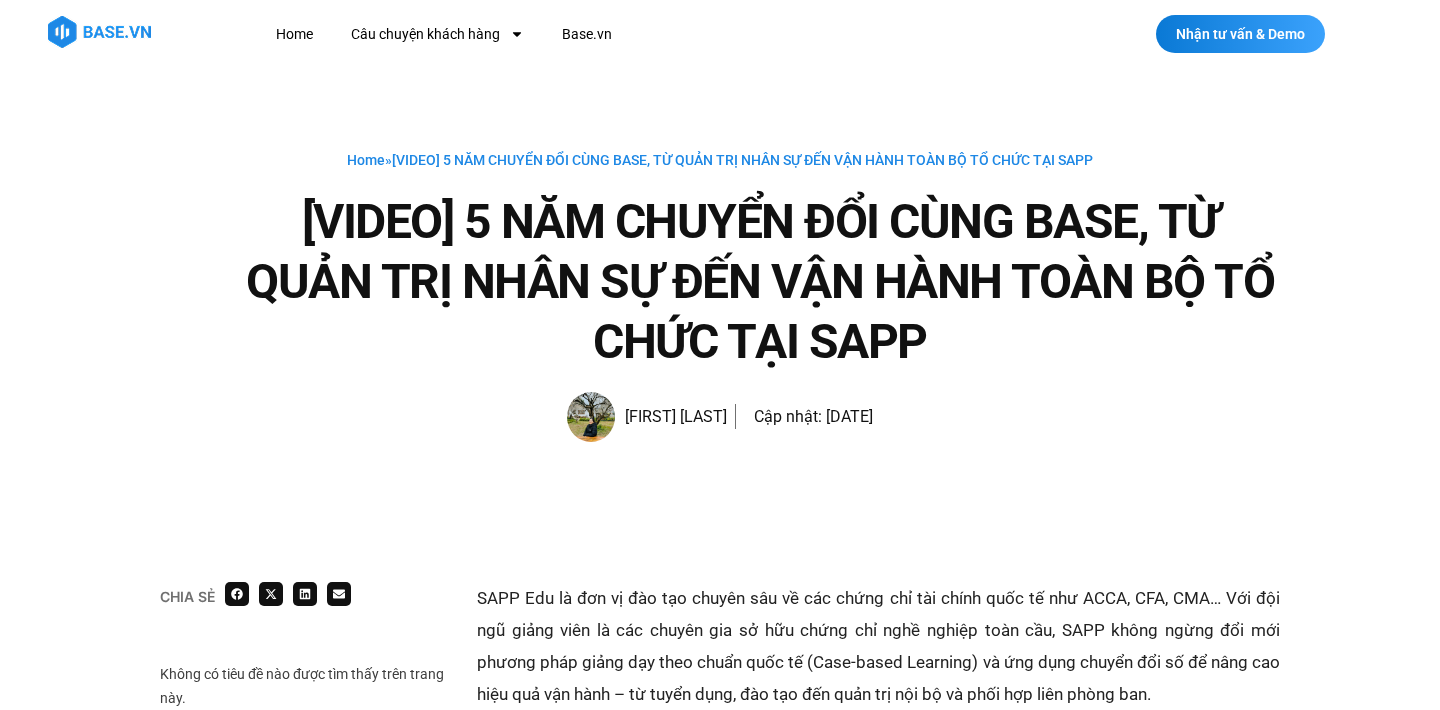 scroll, scrollTop: 0, scrollLeft: 0, axis: both 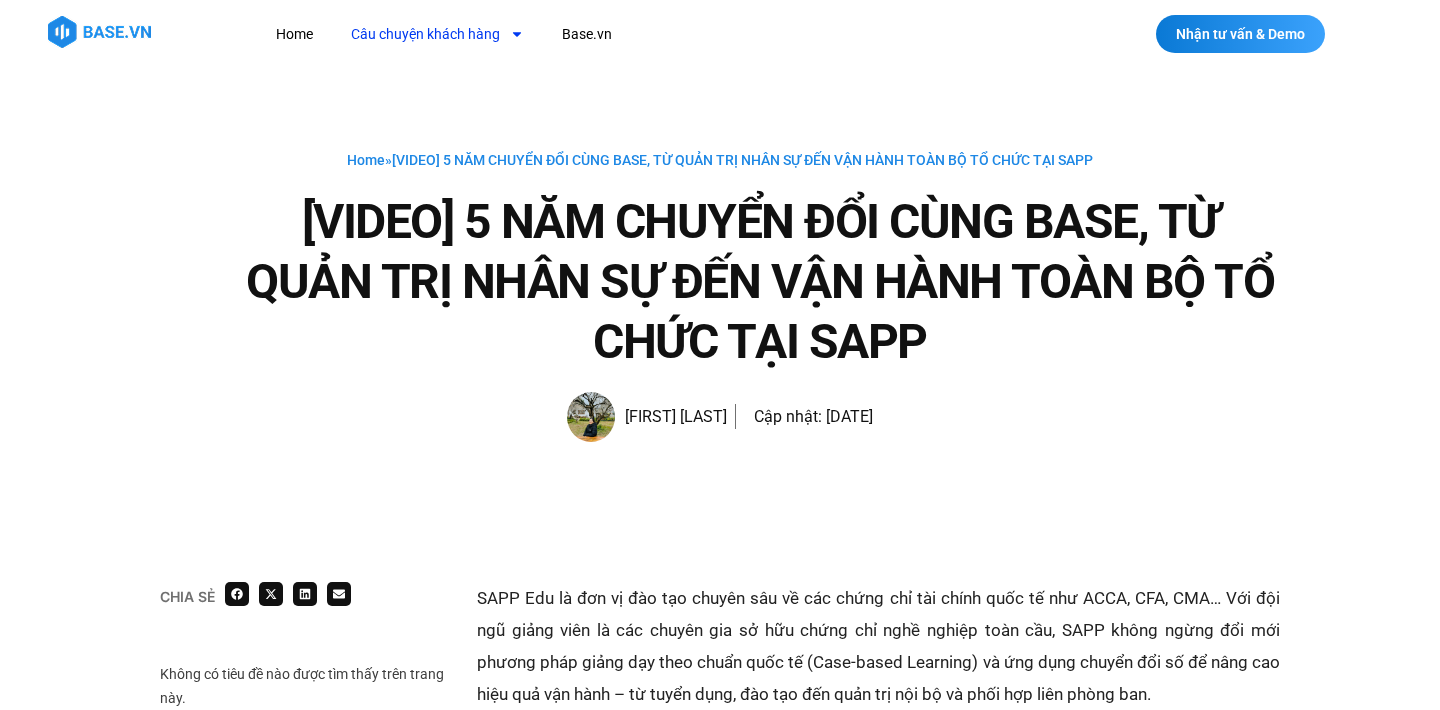 click 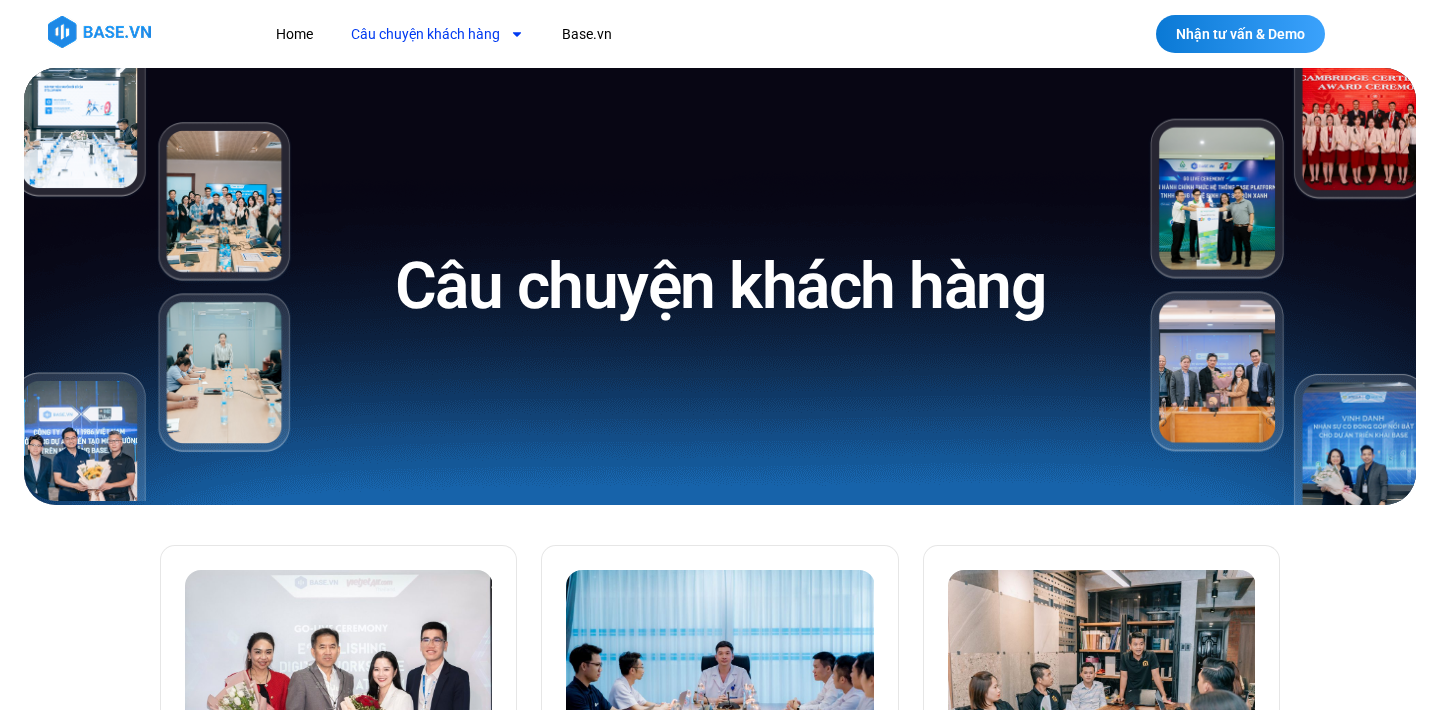 scroll, scrollTop: 0, scrollLeft: 0, axis: both 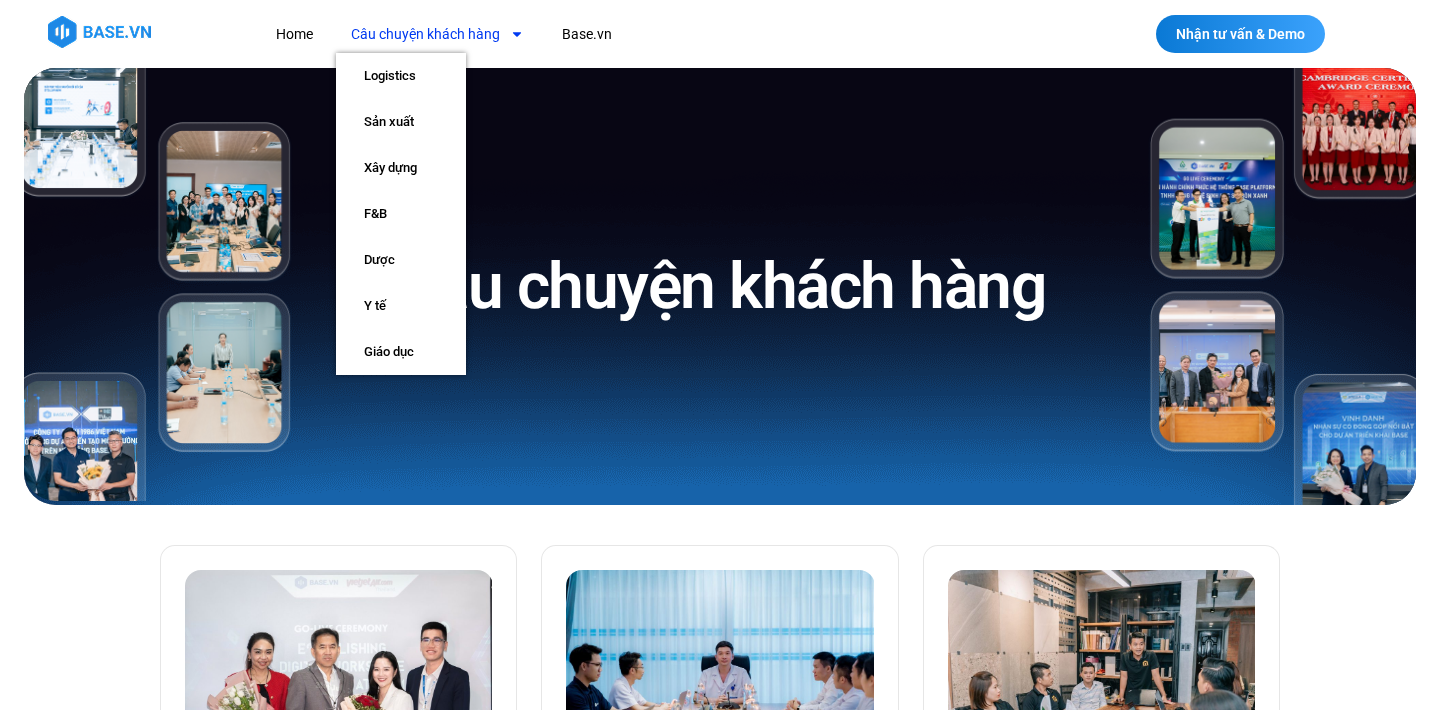 click 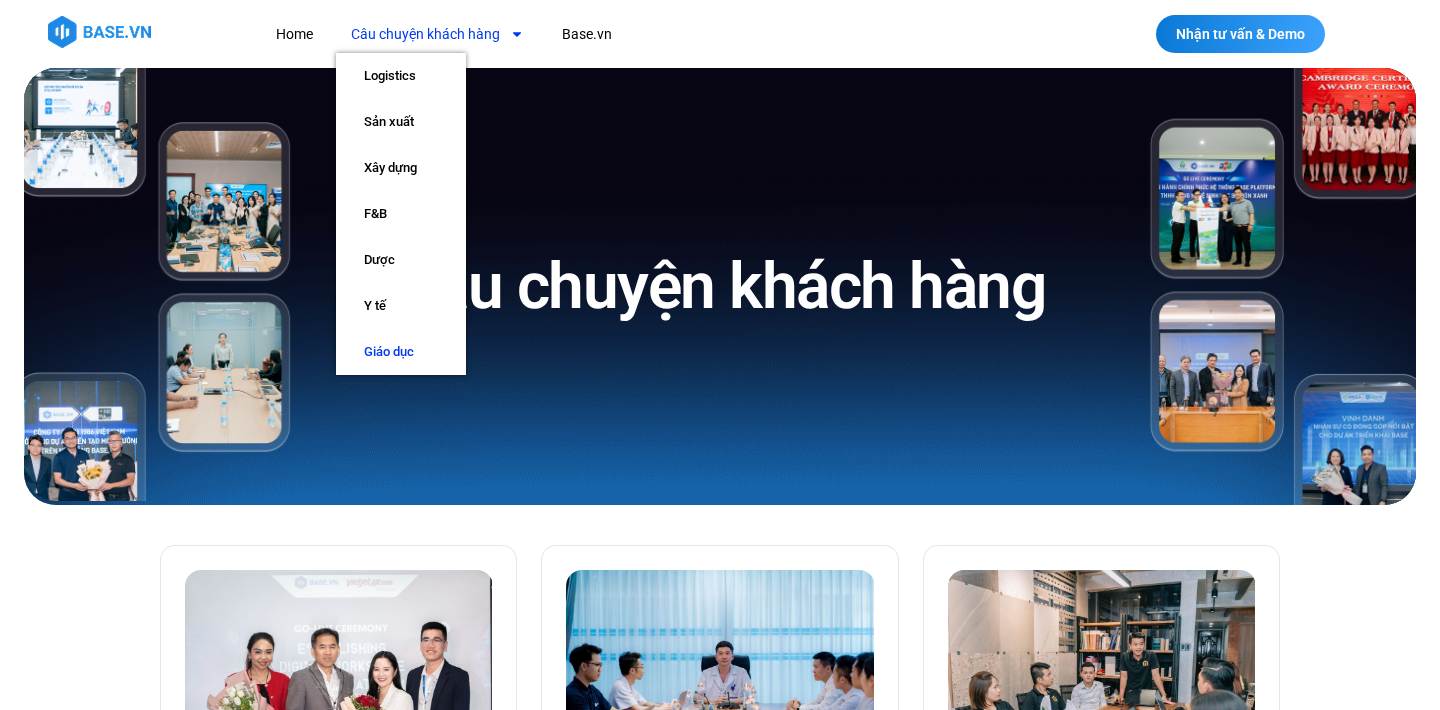click on "Giáo dục" 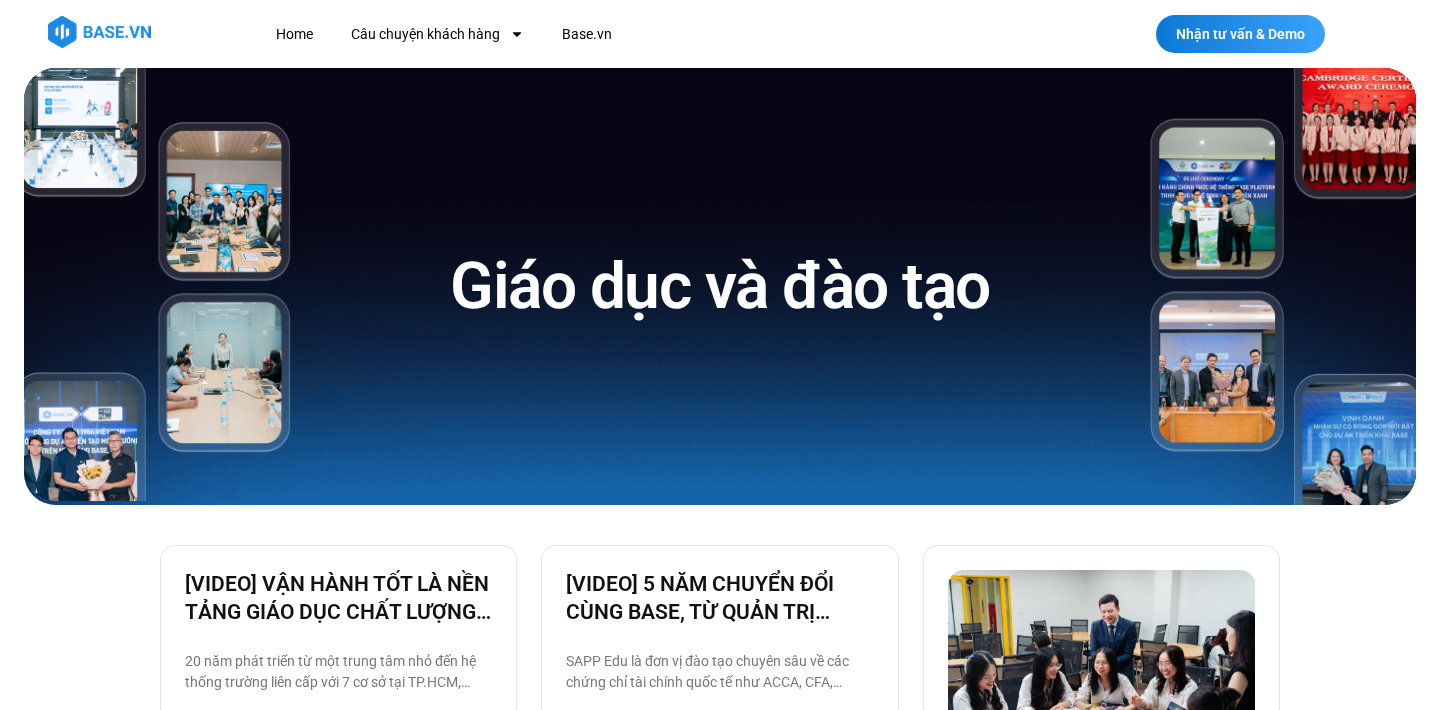 scroll, scrollTop: 589, scrollLeft: 0, axis: vertical 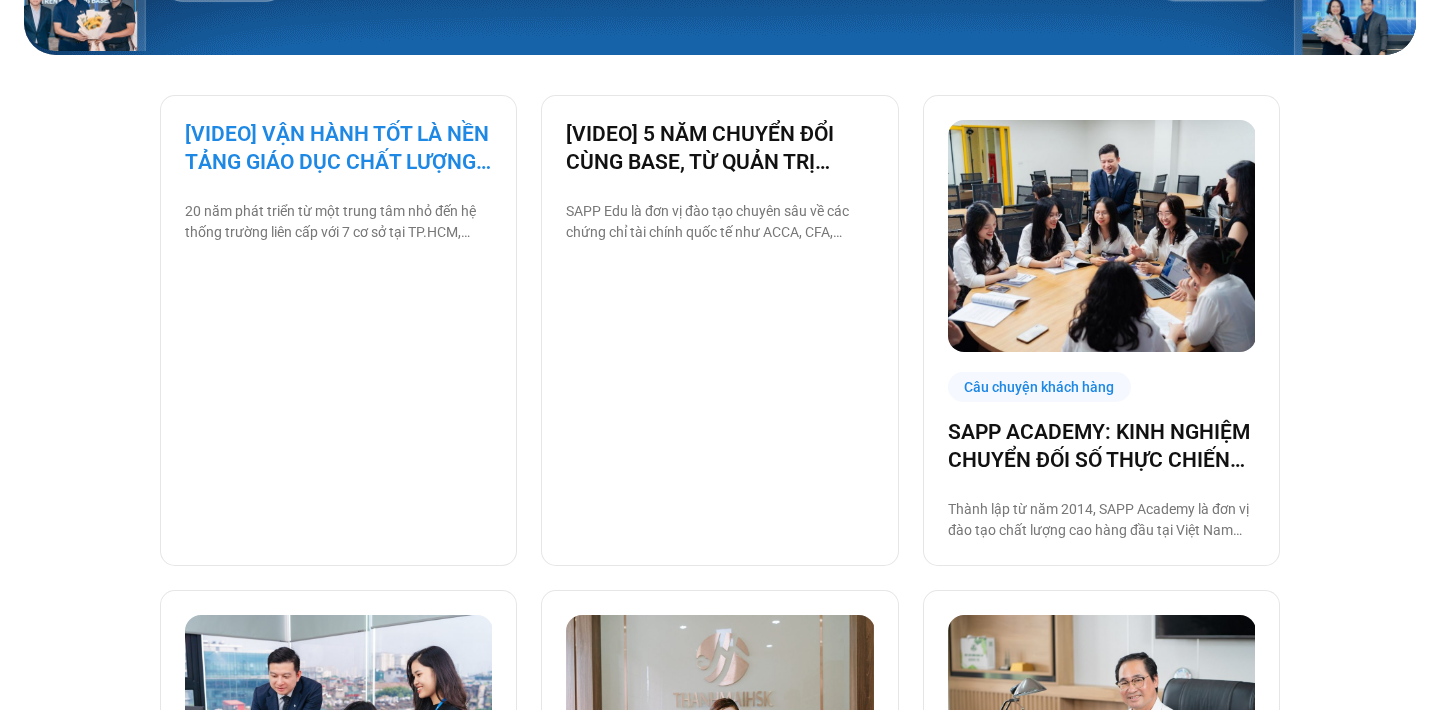 click on "[VIDEO] VẬN HÀNH TỐT LÀ NỀN TẢNG GIÁO DỤC CHẤT LƯỢNG – BAMBOO SCHOOL CHỌN BASE" at bounding box center [338, 148] 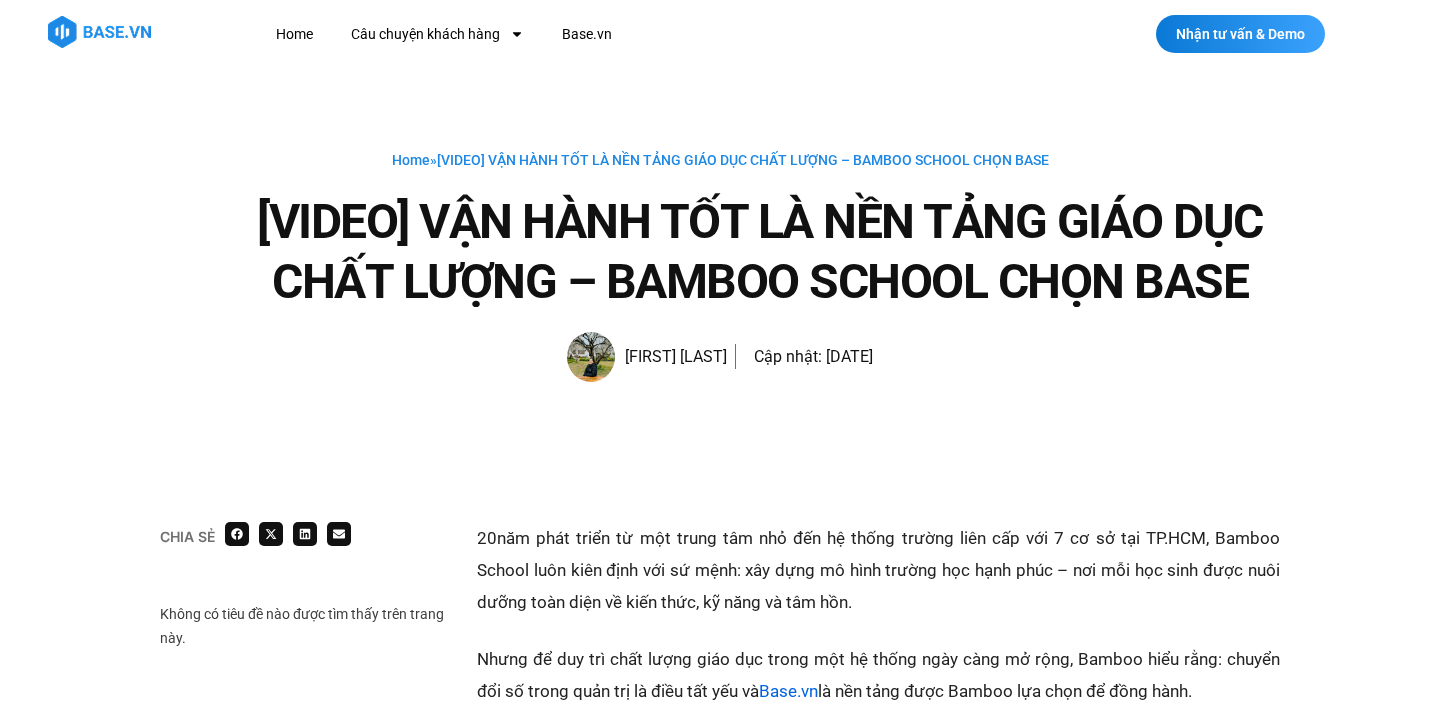 scroll, scrollTop: 26, scrollLeft: 0, axis: vertical 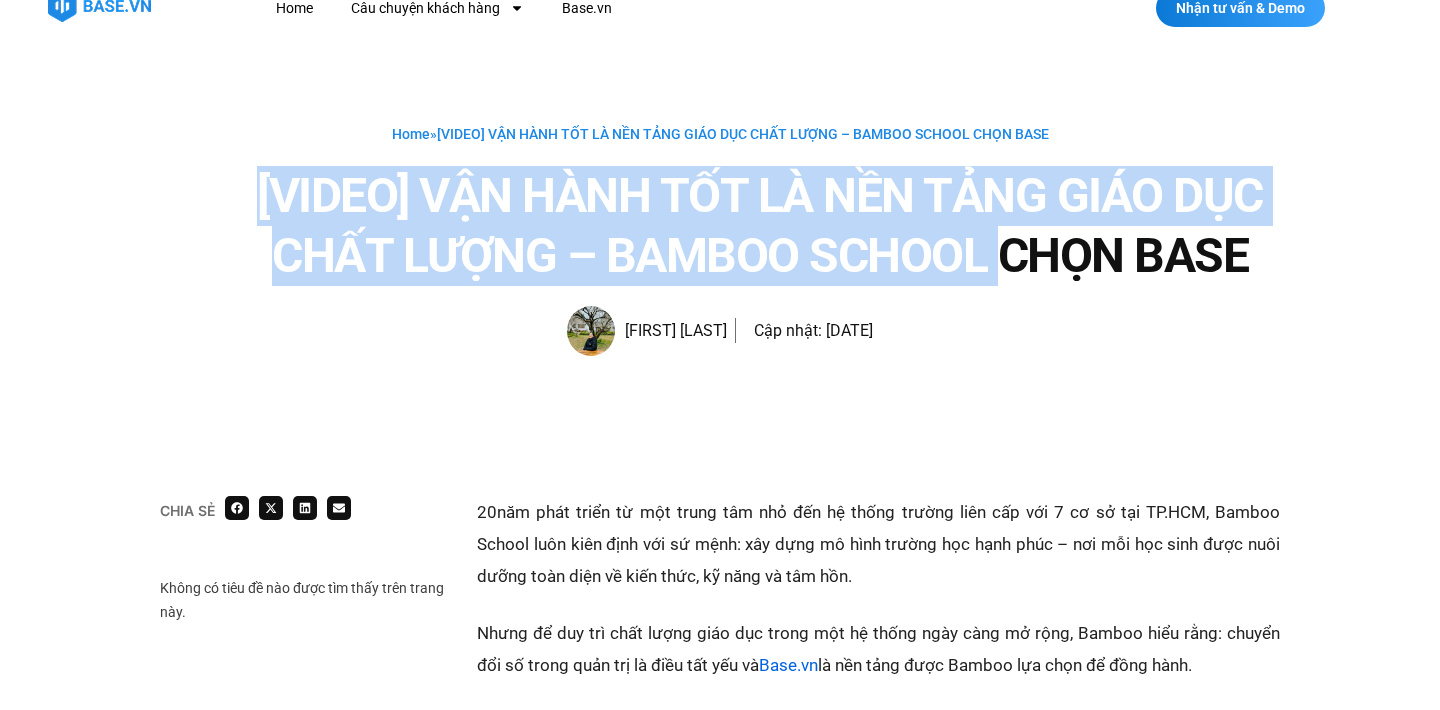 drag, startPoint x: 259, startPoint y: 179, endPoint x: 1000, endPoint y: 256, distance: 744.9899 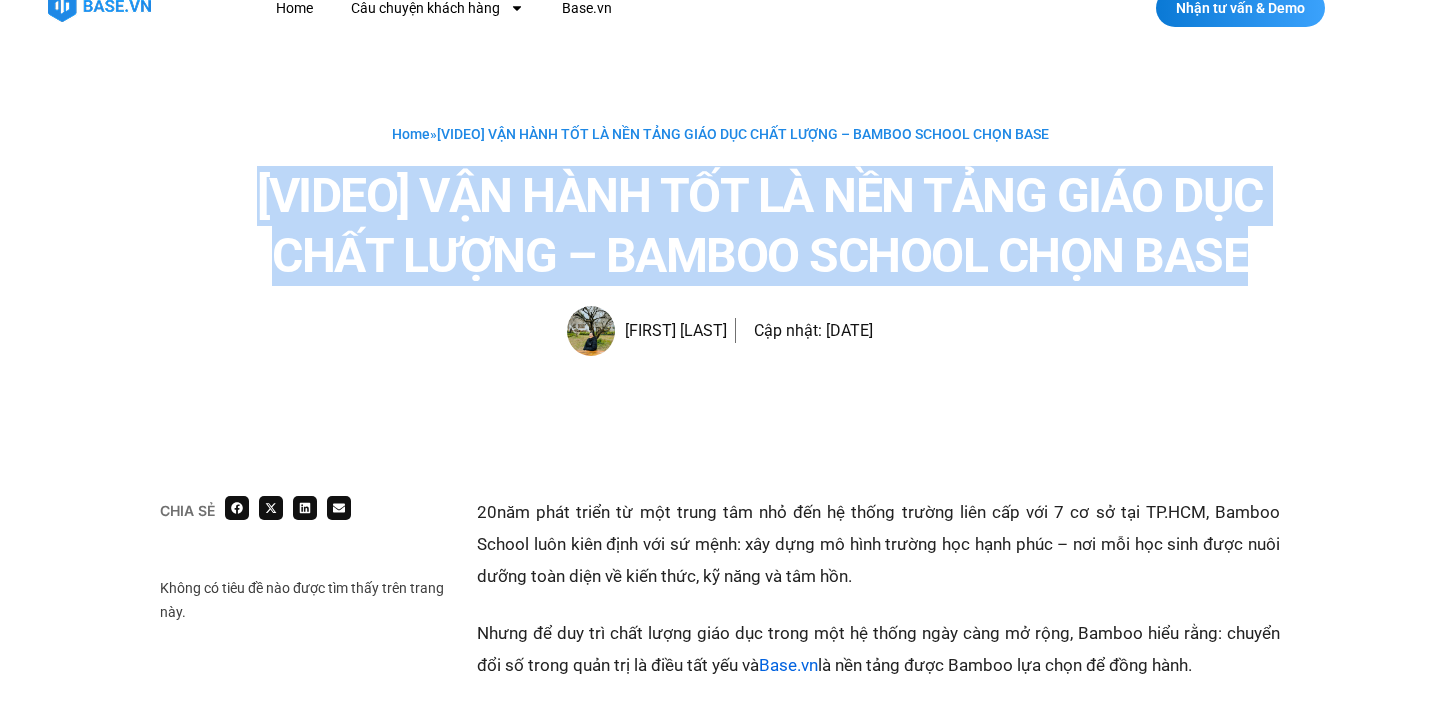 copy on "[VIDEO] VẬN HÀNH TỐT LÀ NỀN TẢNG GIÁO DỤC CHẤT LƯỢNG – BAMBOO SCHOOL CHỌN BASE" 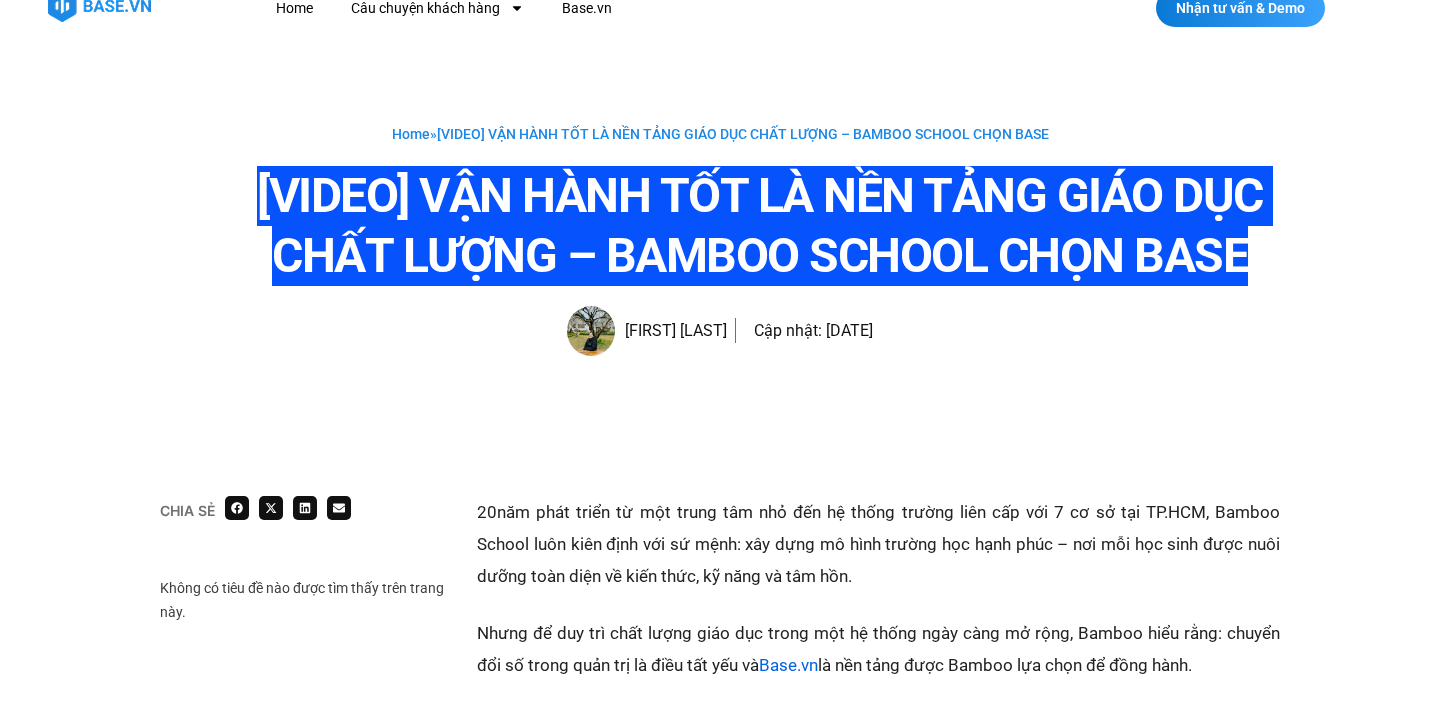 scroll, scrollTop: 0, scrollLeft: 0, axis: both 